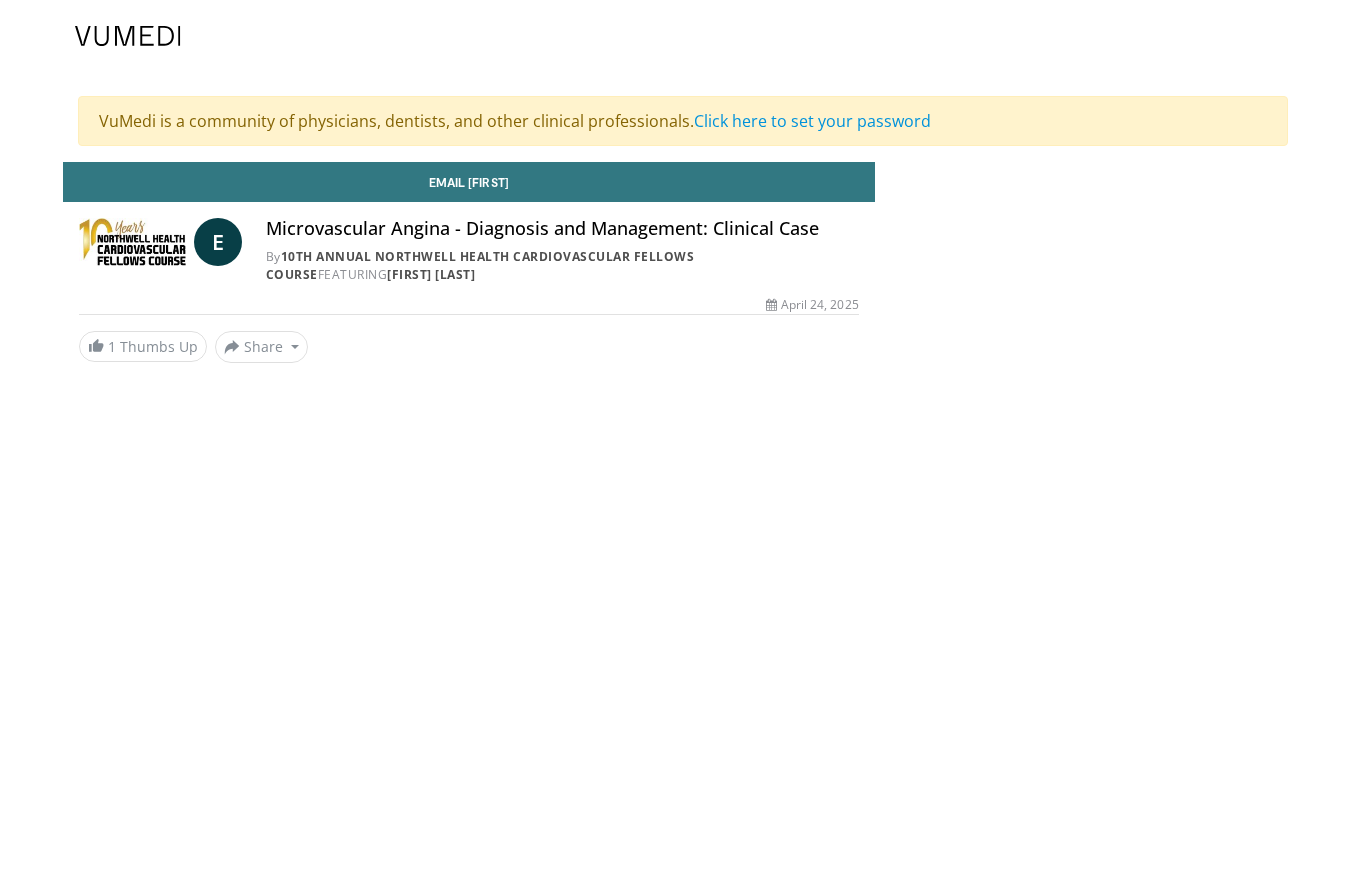 scroll, scrollTop: 0, scrollLeft: 0, axis: both 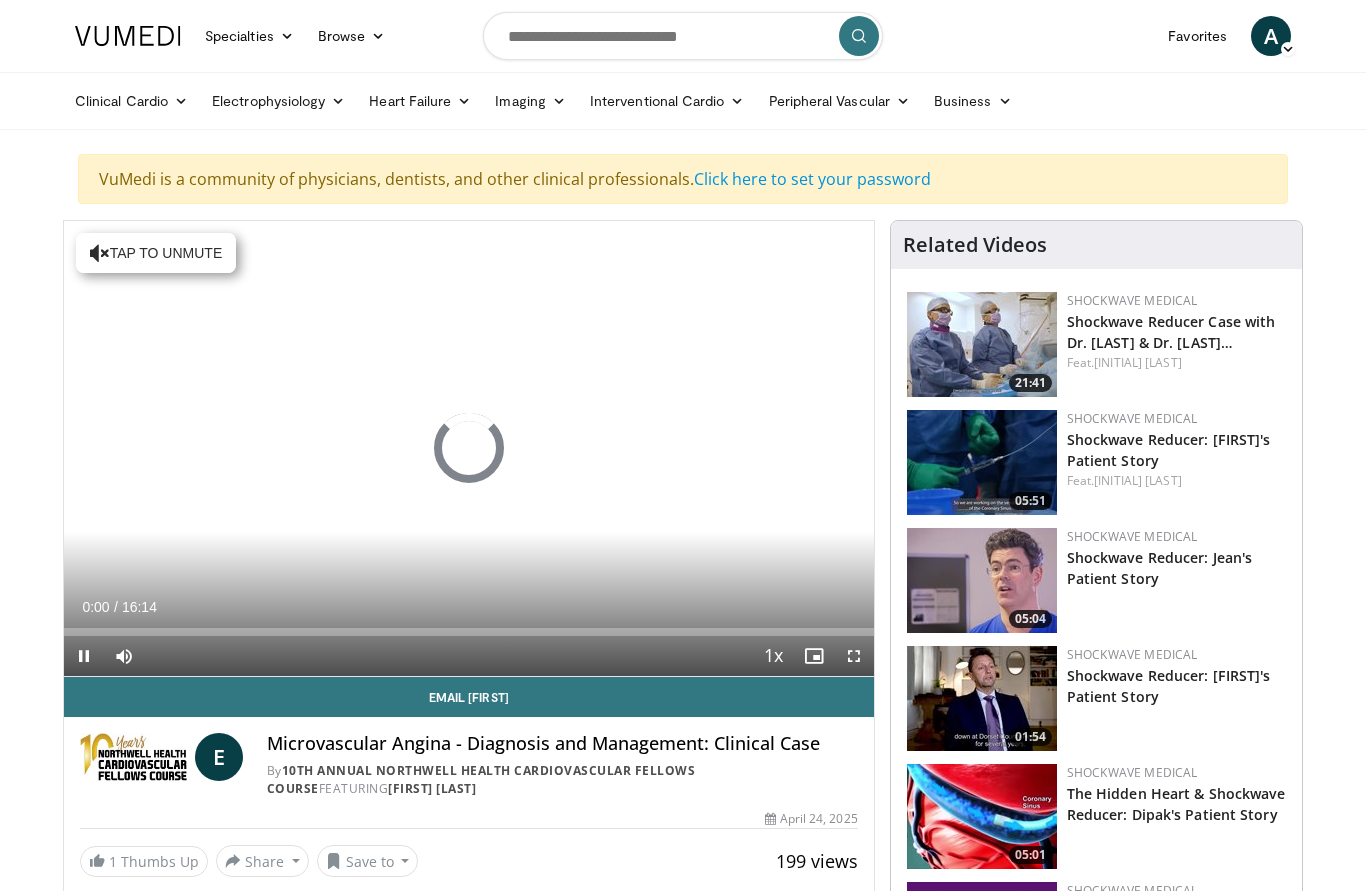 click at bounding box center [64, 632] 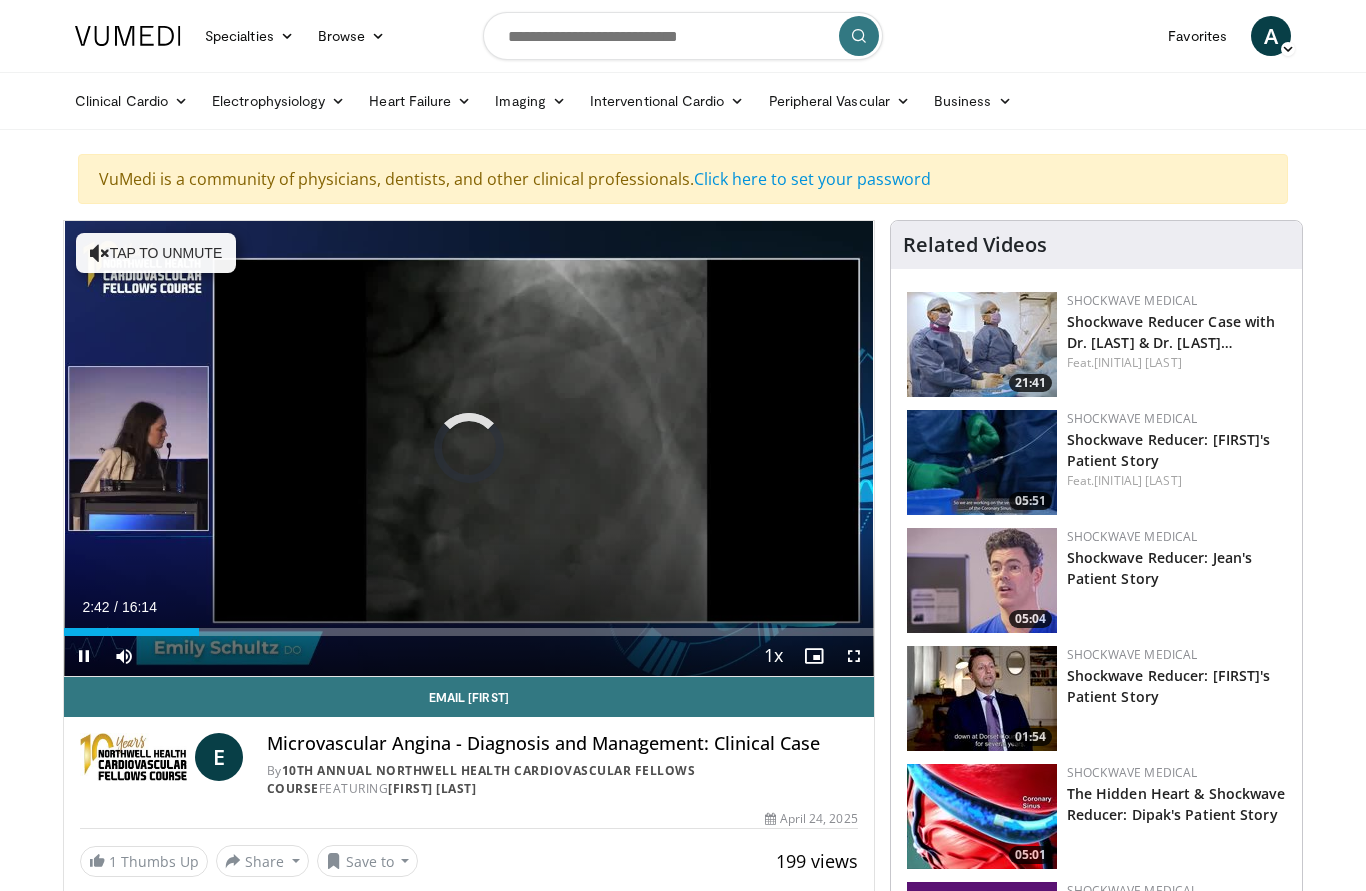 click on "Loaded :  1.02%" at bounding box center [469, 632] 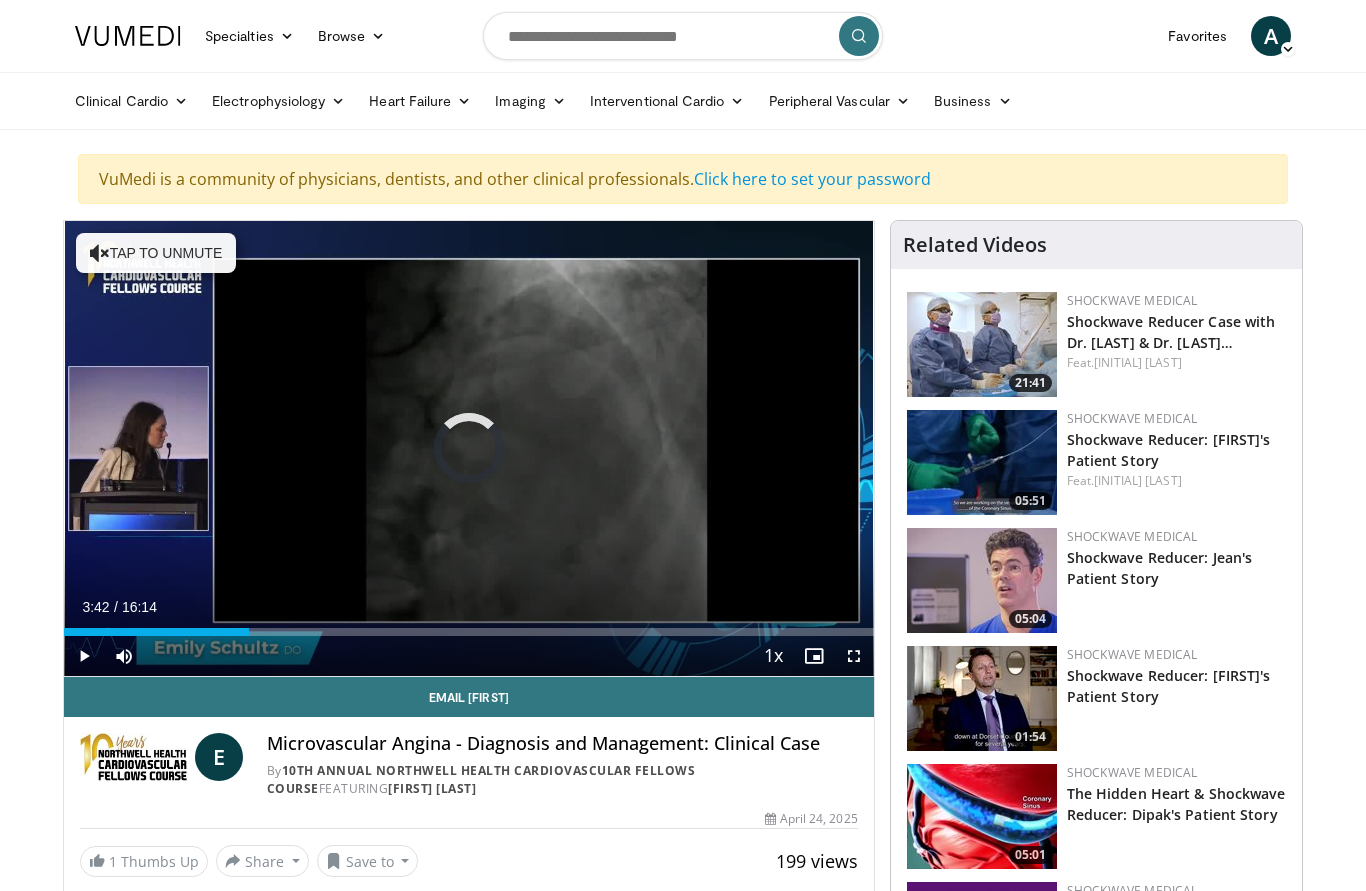 click on "Loaded :  18.43%" at bounding box center [469, 632] 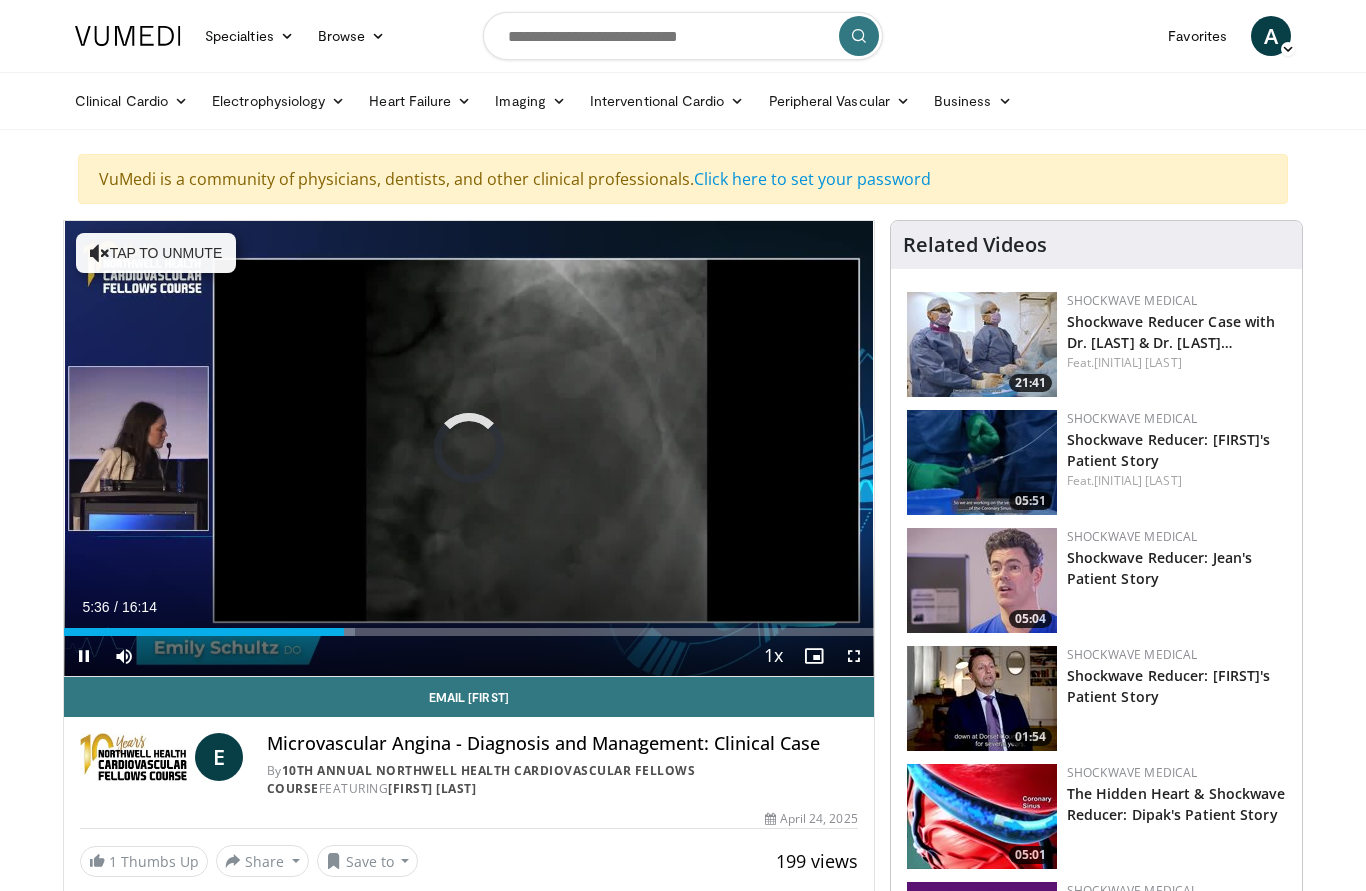 click on "Loaded :  35.93%" at bounding box center [469, 632] 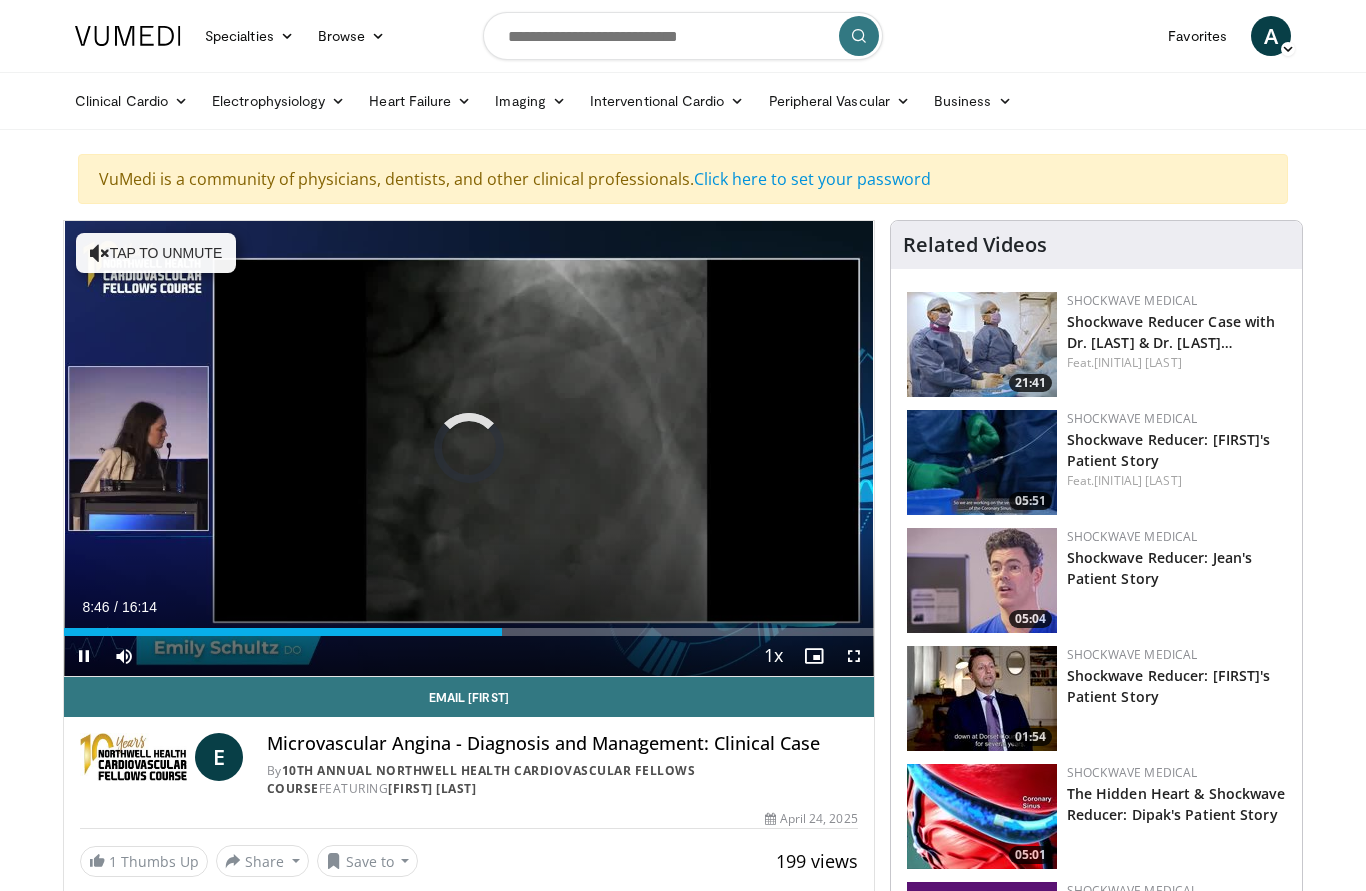 click on "Loaded :  35.93%" at bounding box center (469, 632) 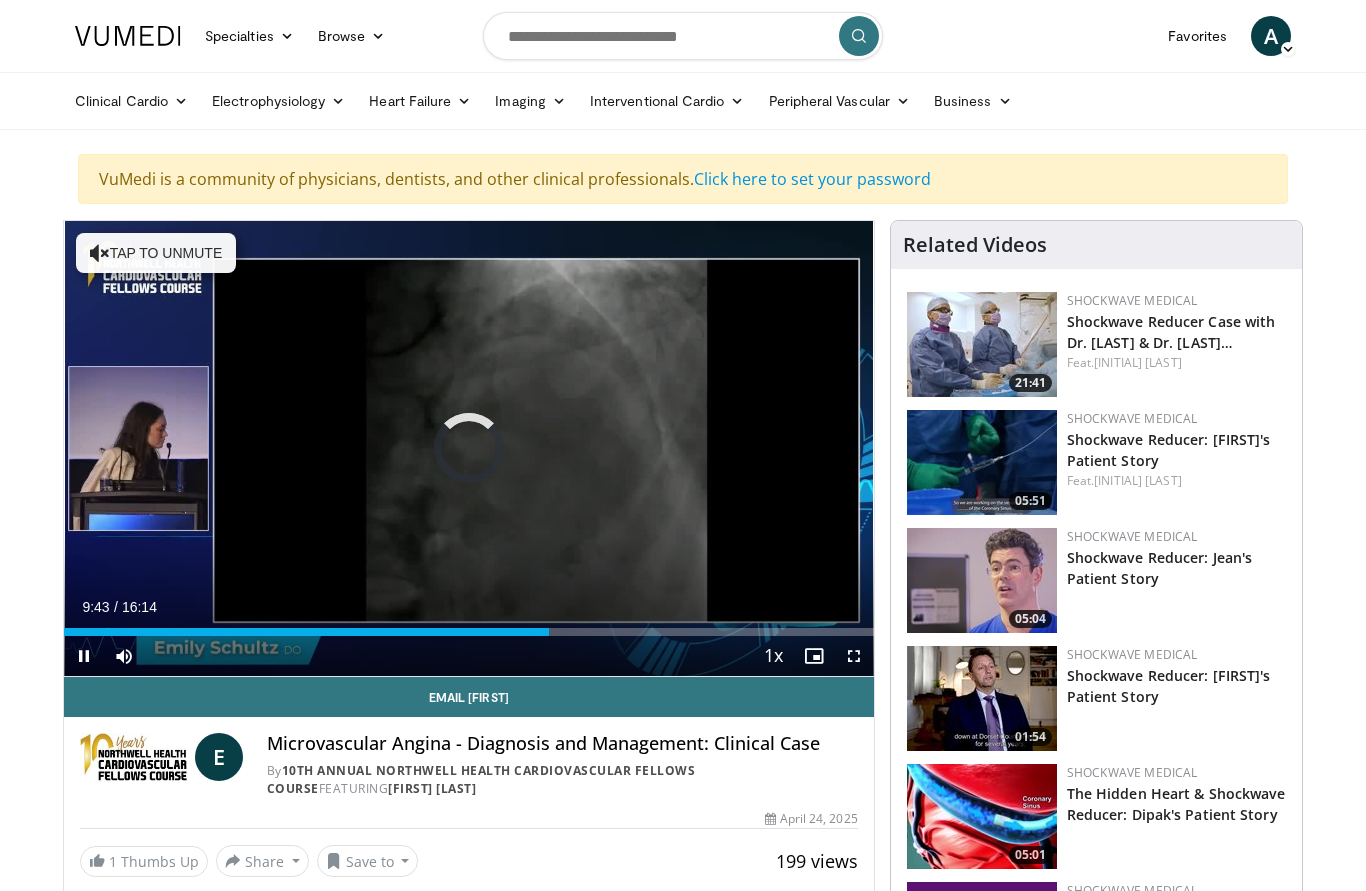 click on "Loaded :  0.00%" at bounding box center (469, 632) 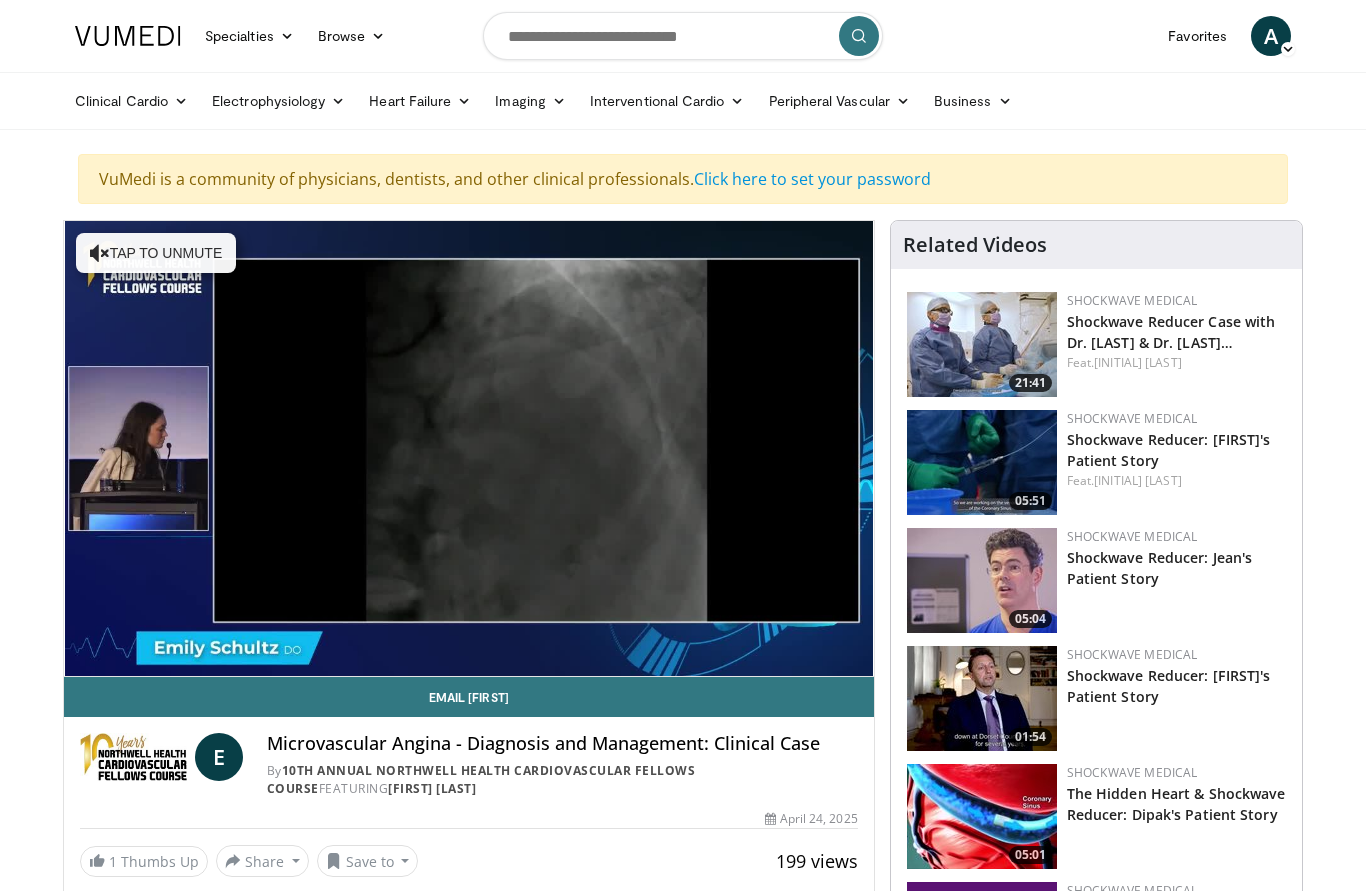 click on "10 seconds
Tap to unmute" at bounding box center (469, 448) 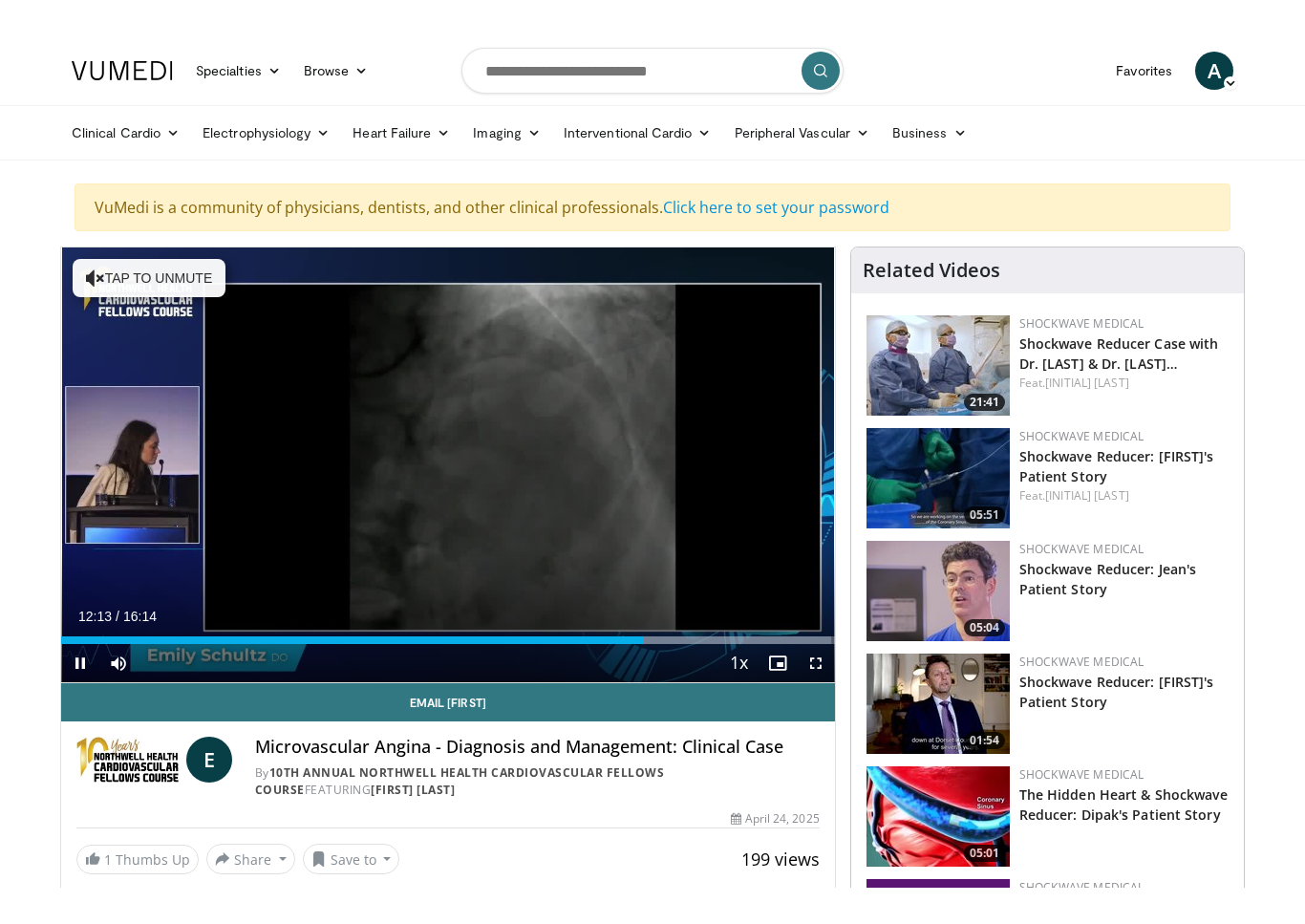scroll, scrollTop: 23, scrollLeft: 0, axis: vertical 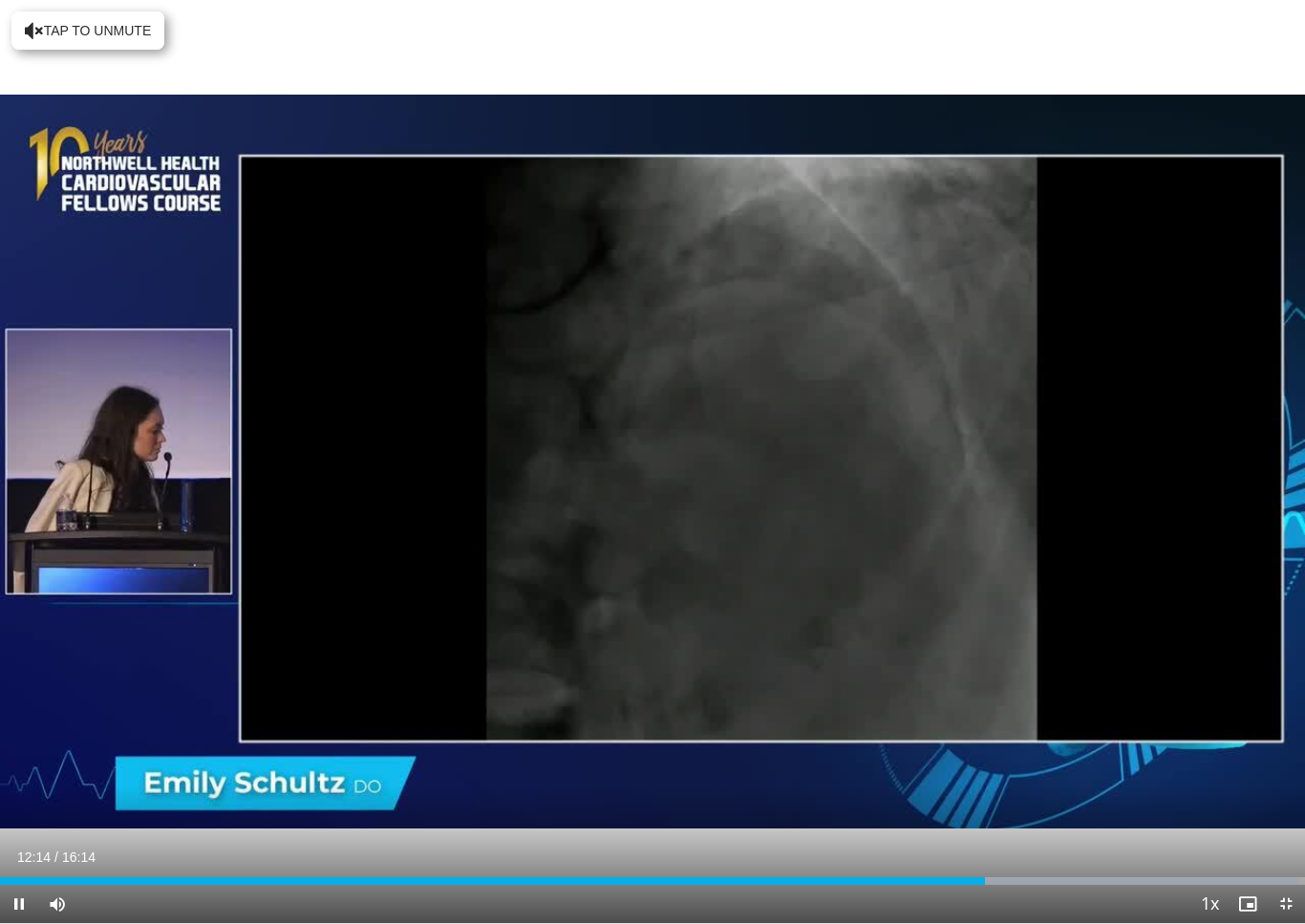 click at bounding box center [492, 881] 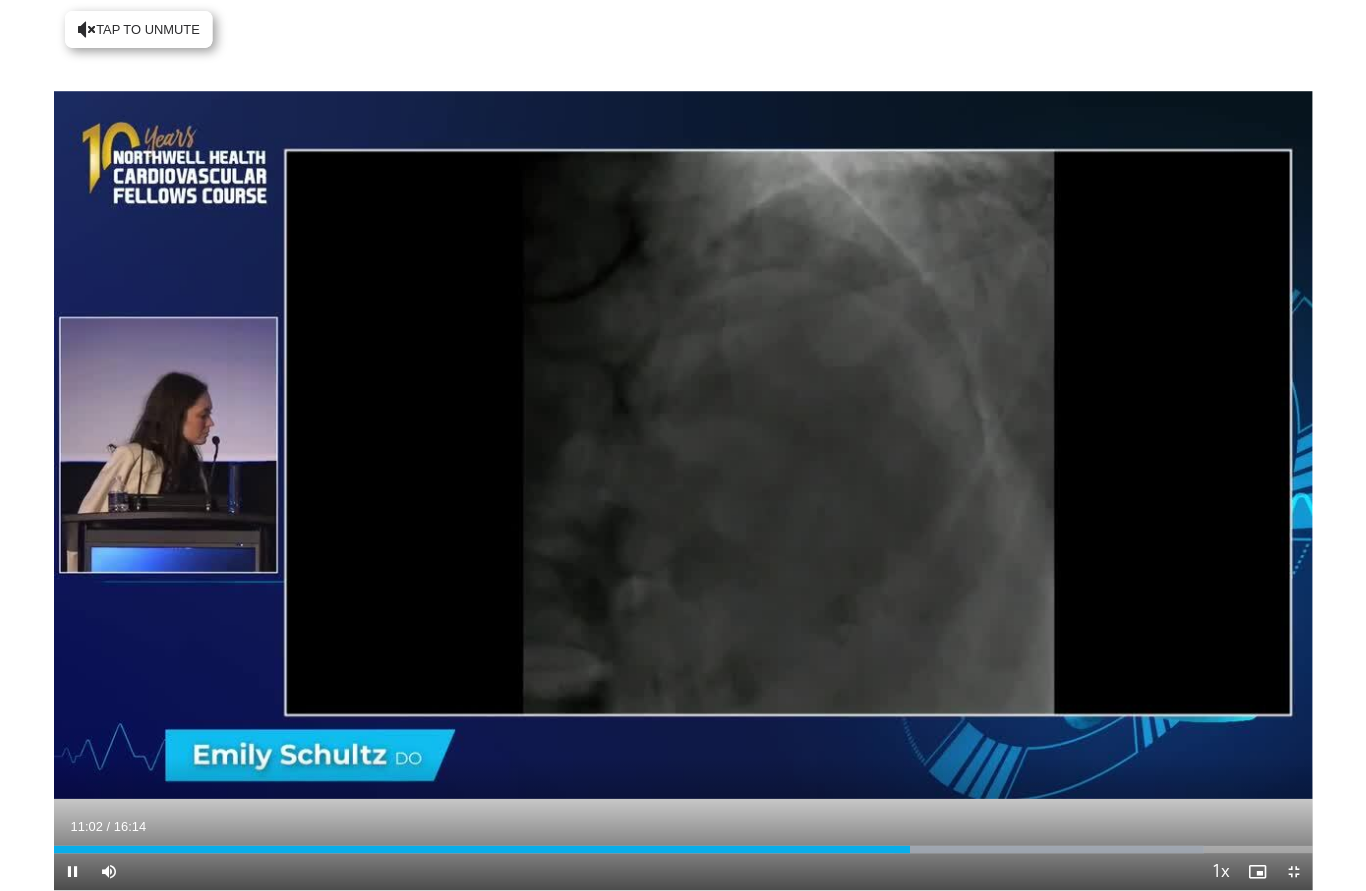 scroll, scrollTop: 0, scrollLeft: 0, axis: both 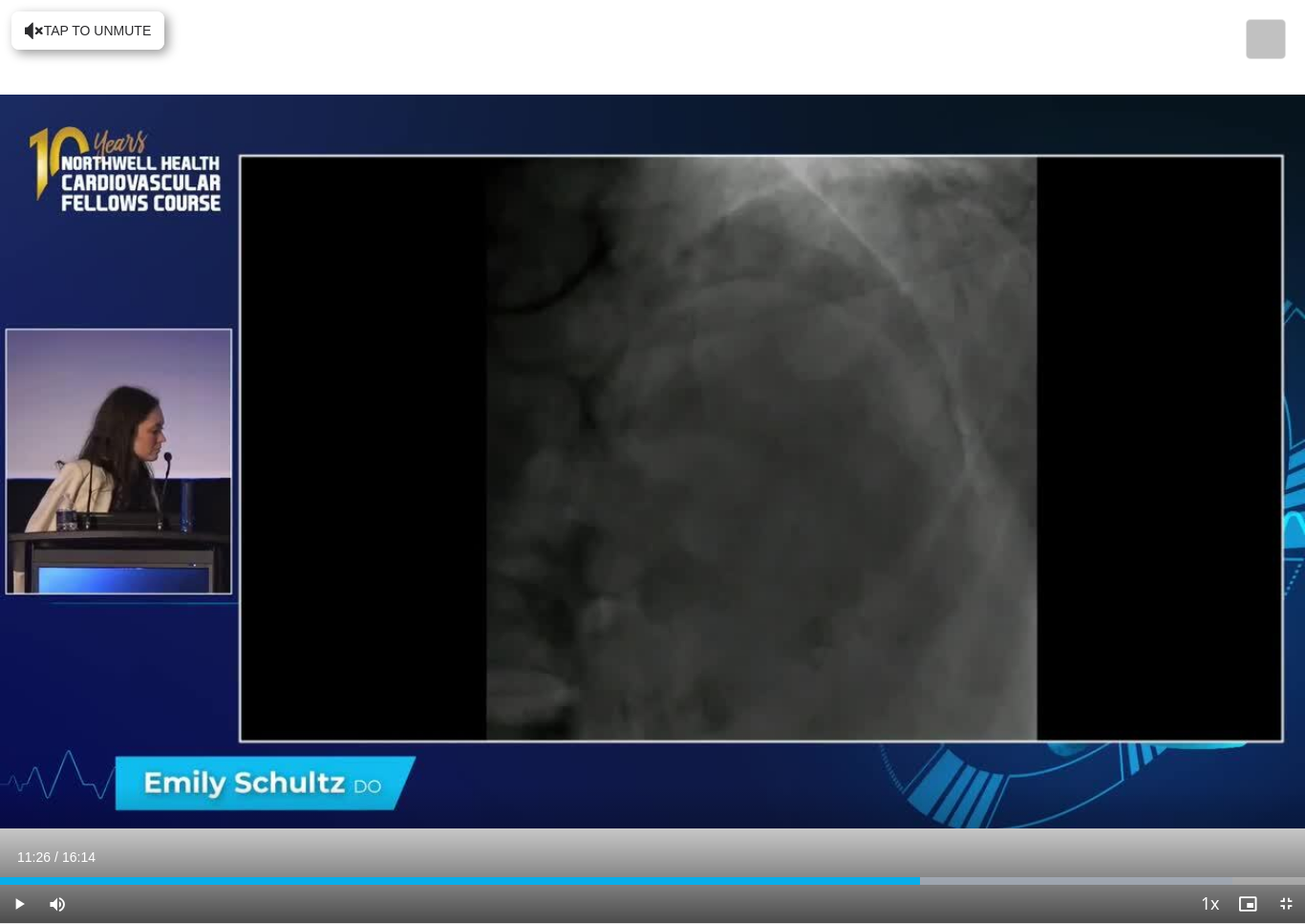 click on "10 seconds
Tap to unmute" at bounding box center [652, 462] 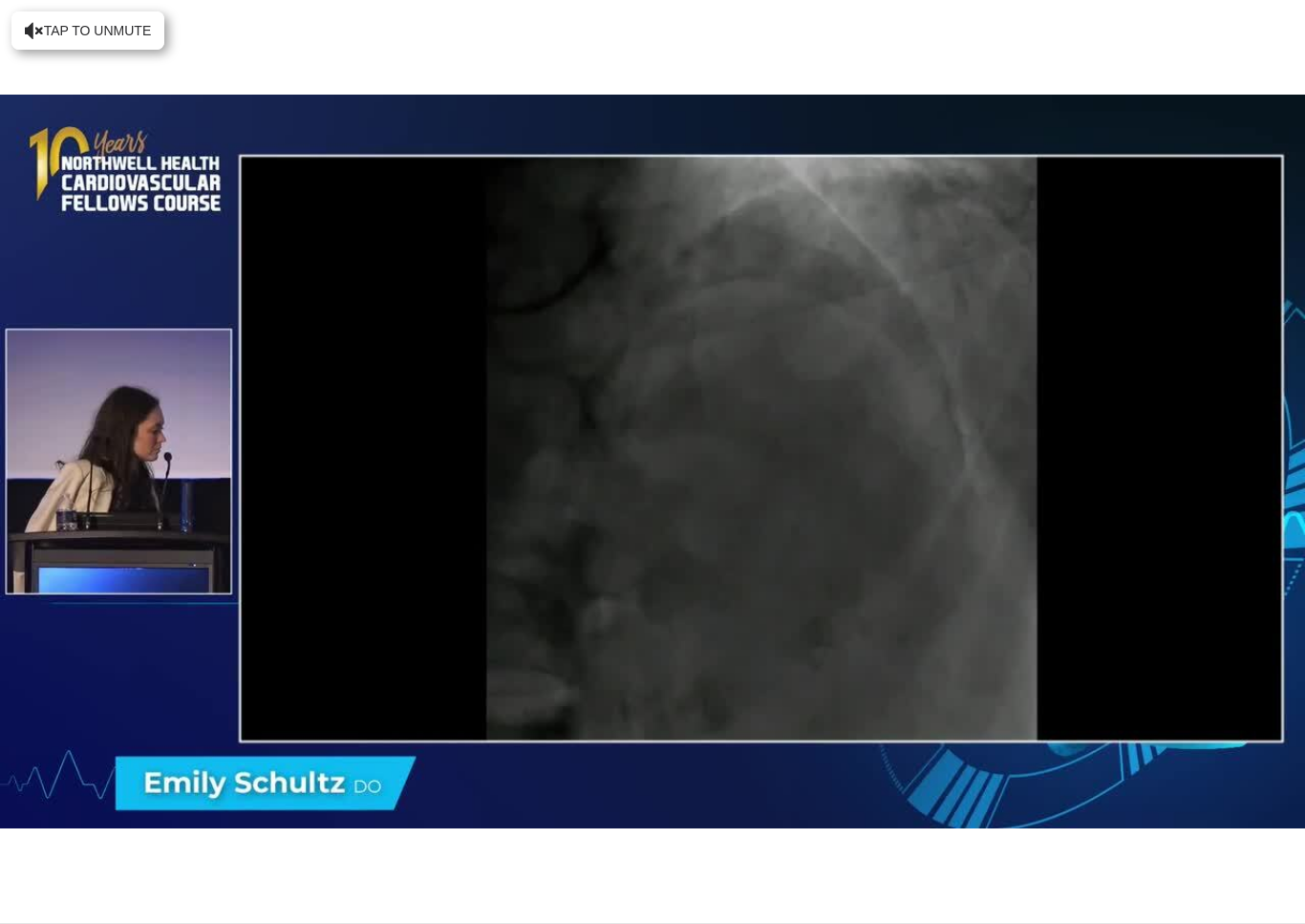 click on "10 seconds
Tap to unmute" at bounding box center (652, 462) 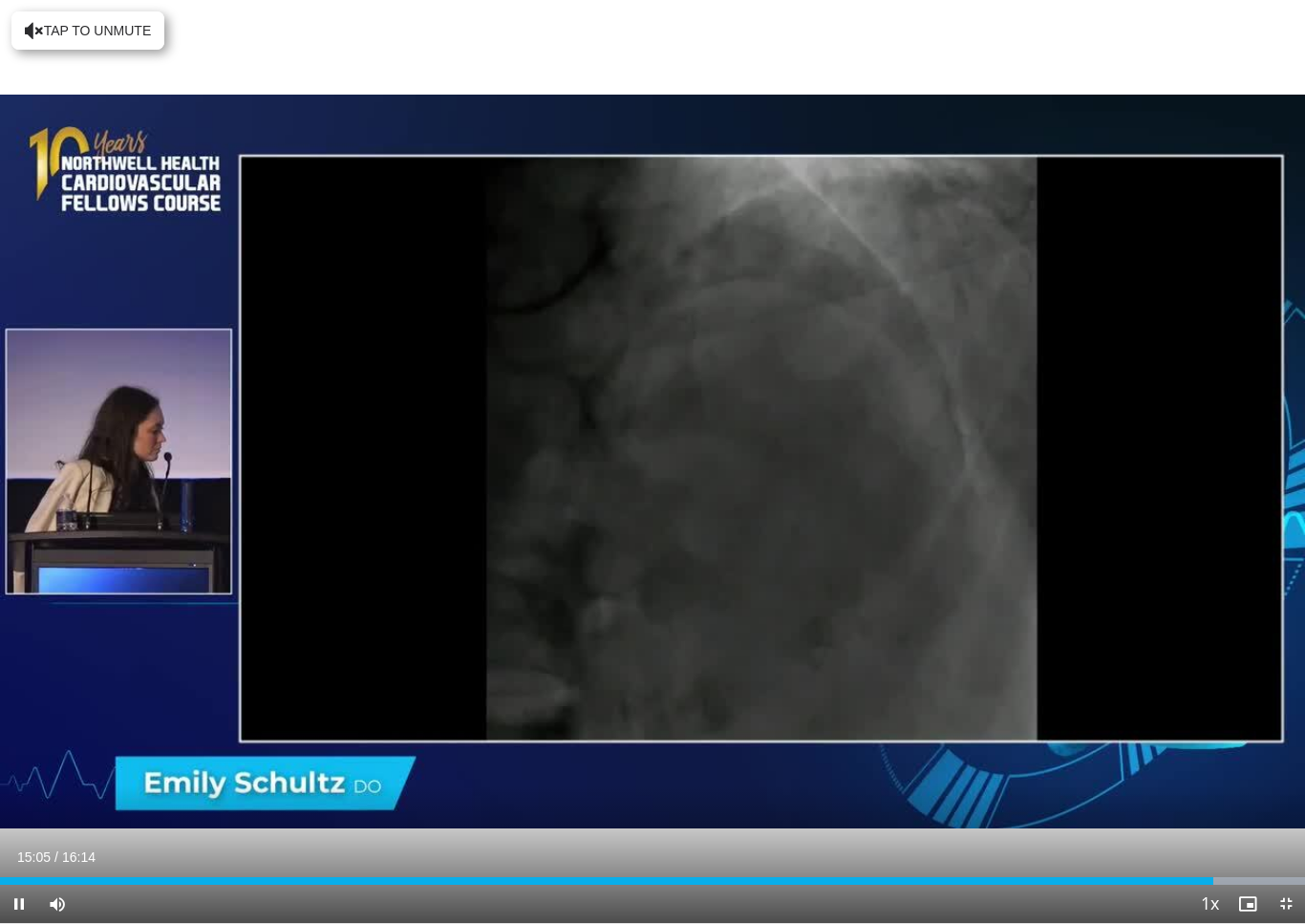 click at bounding box center (607, 881) 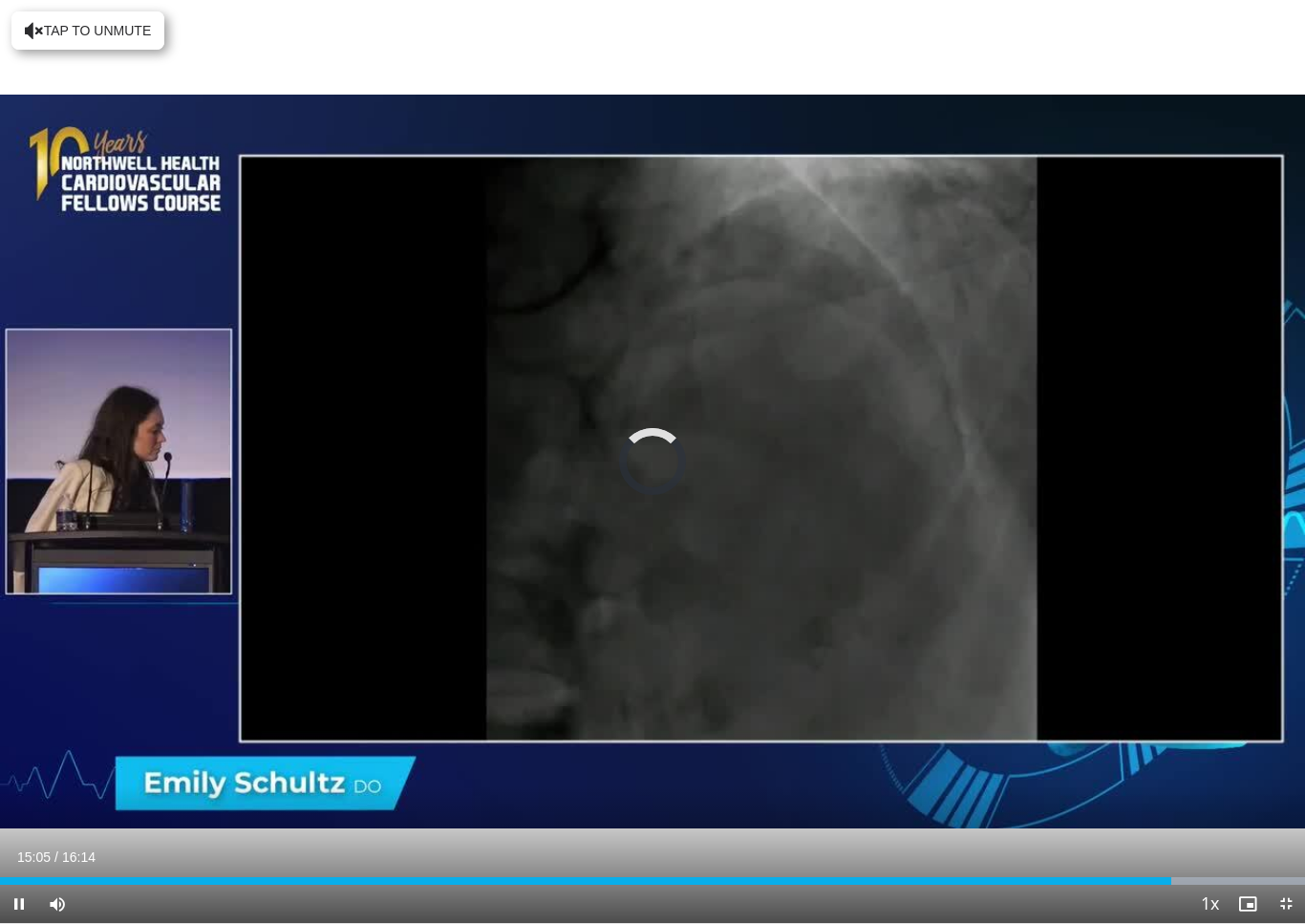 click at bounding box center [1202, 881] 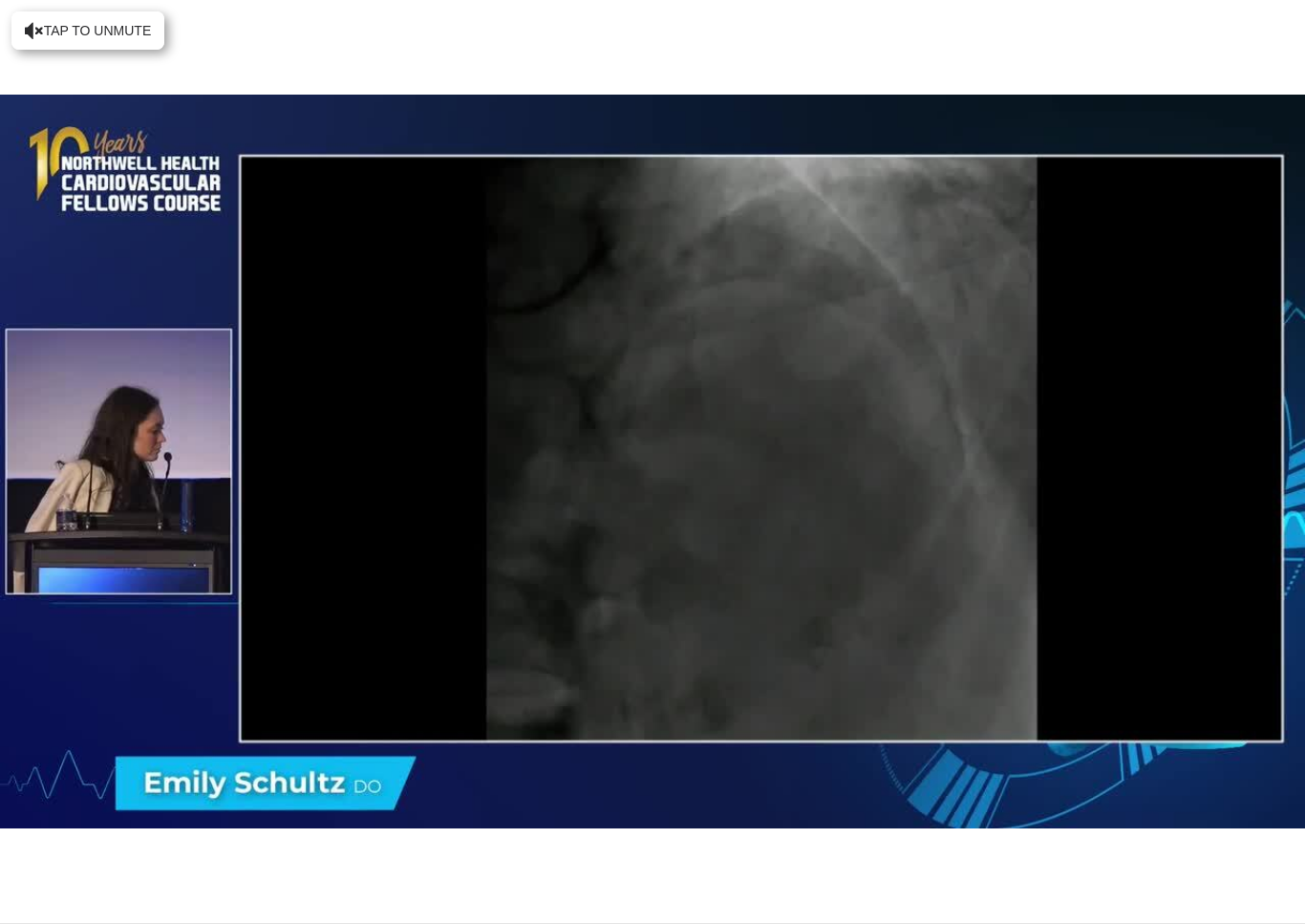 click on "10 seconds
Tap to unmute" at bounding box center (652, 462) 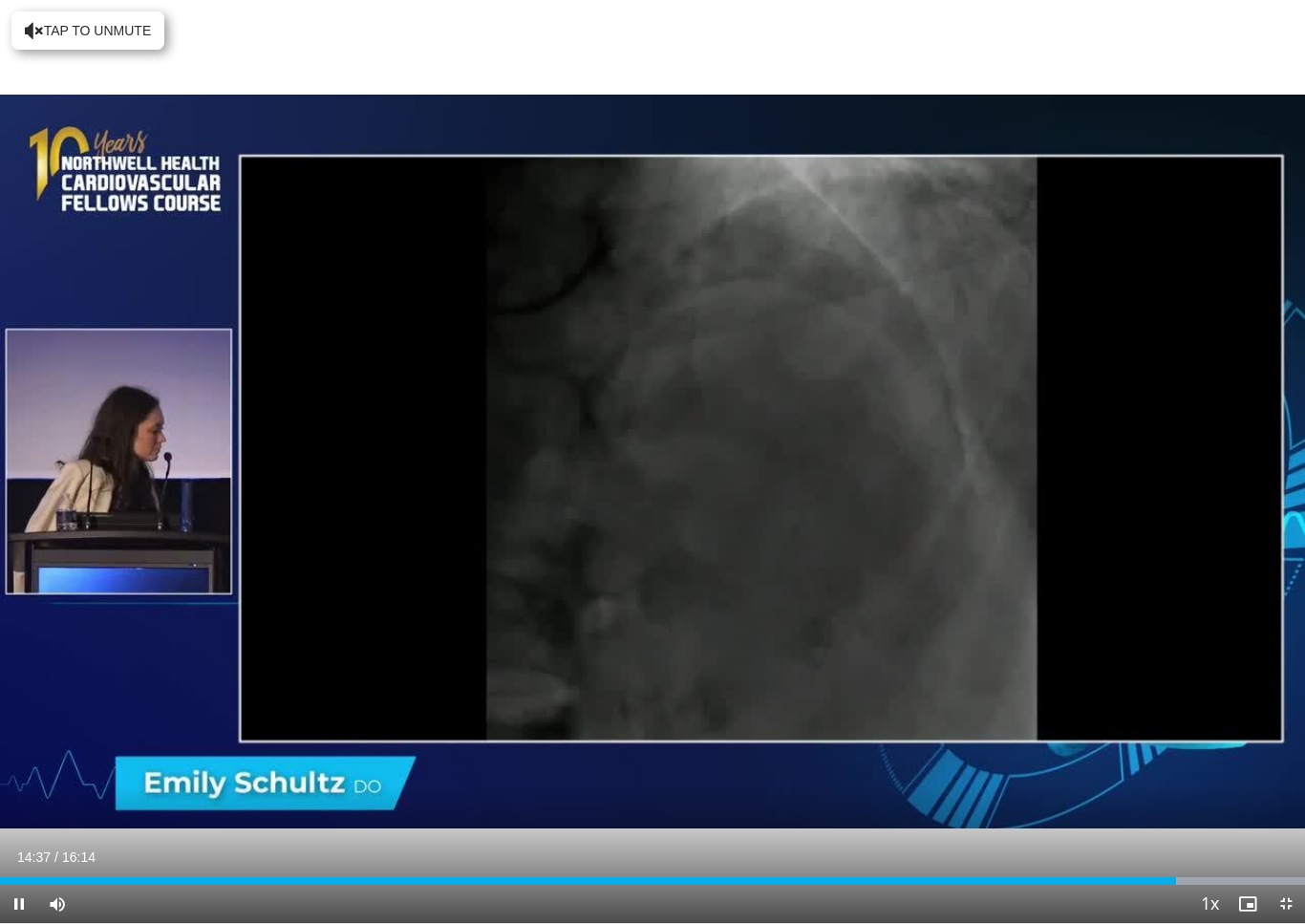 click at bounding box center (1202, 881) 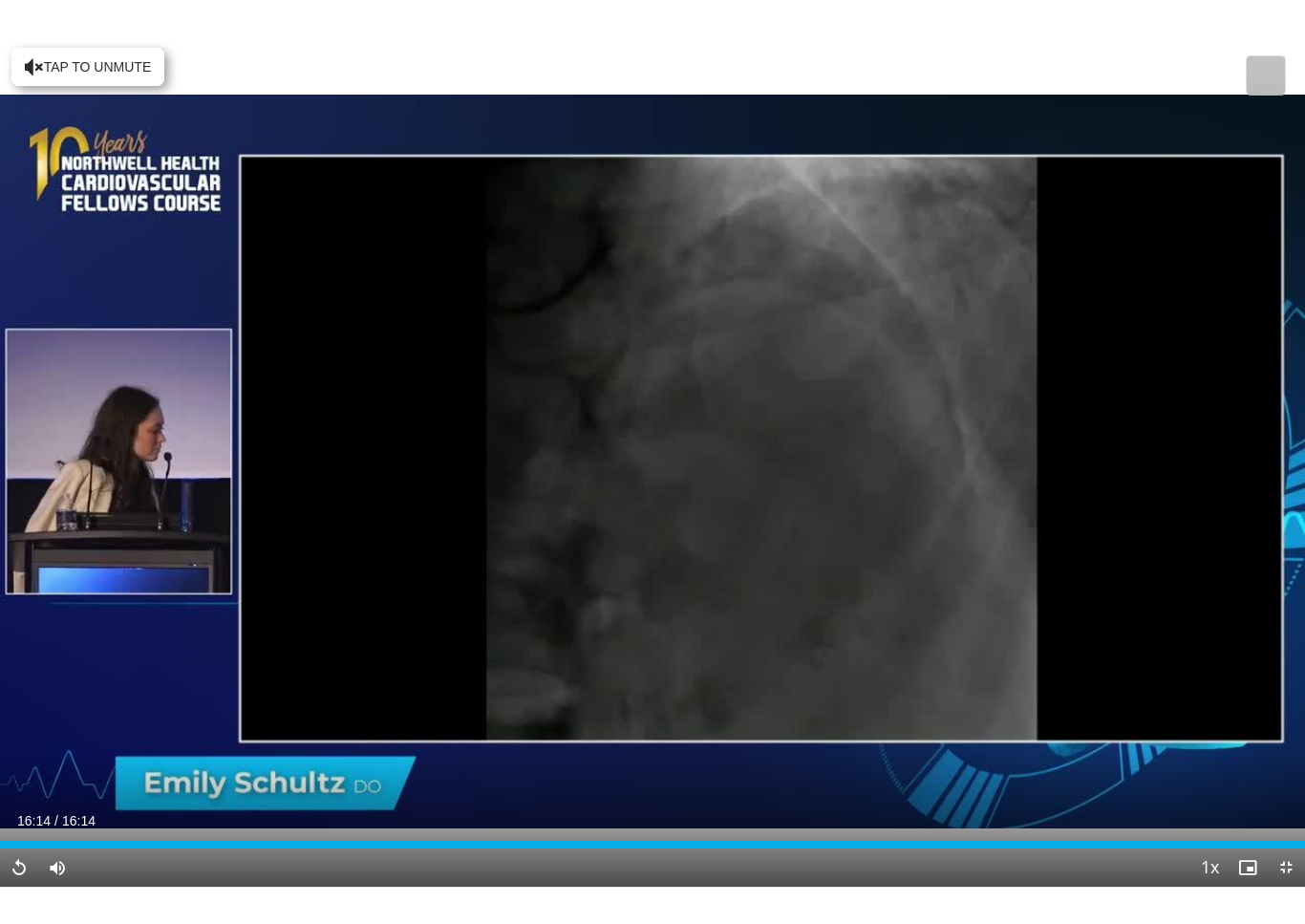scroll, scrollTop: 23, scrollLeft: 0, axis: vertical 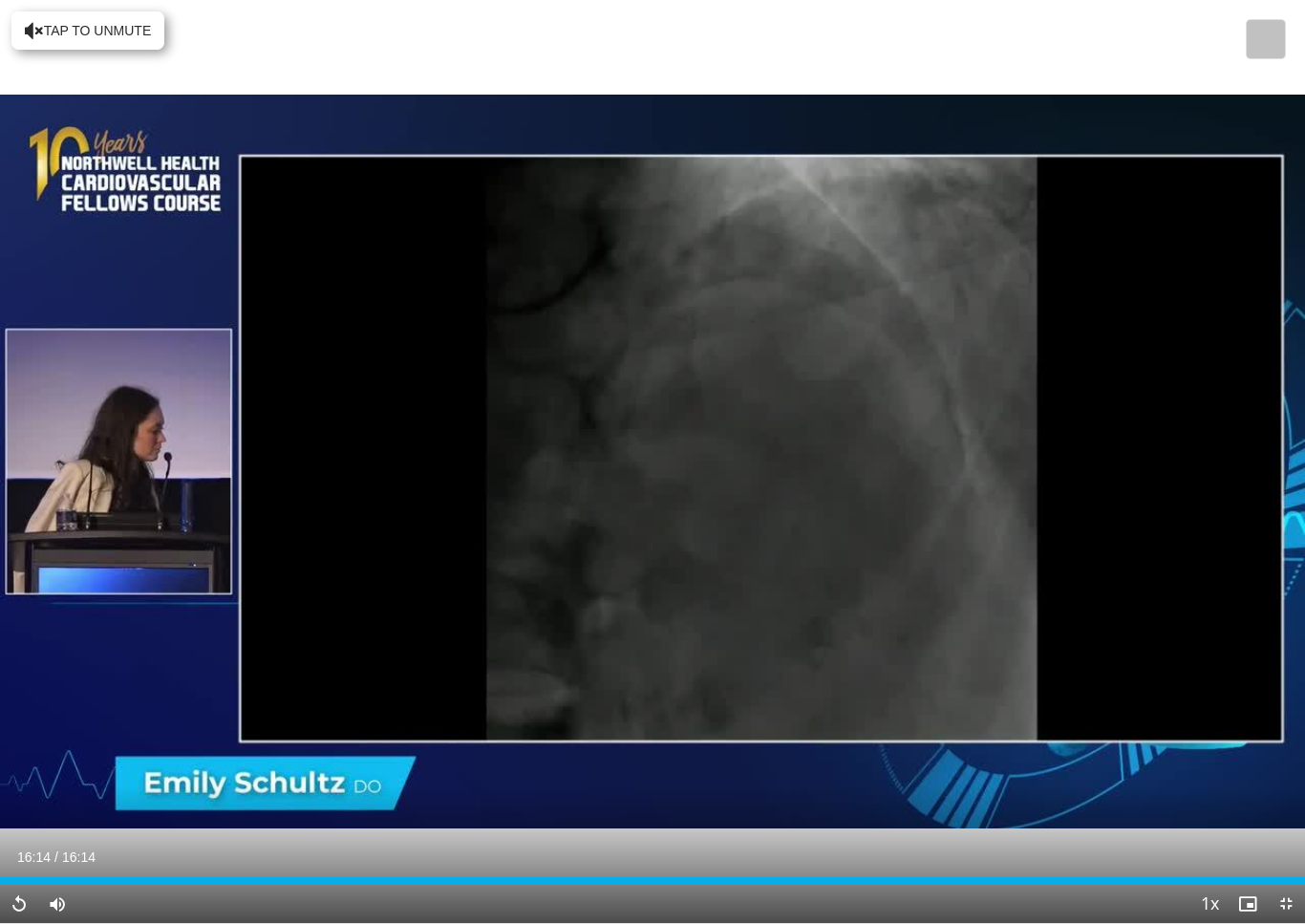 click on "10 seconds
Tap to unmute" at bounding box center (652, 462) 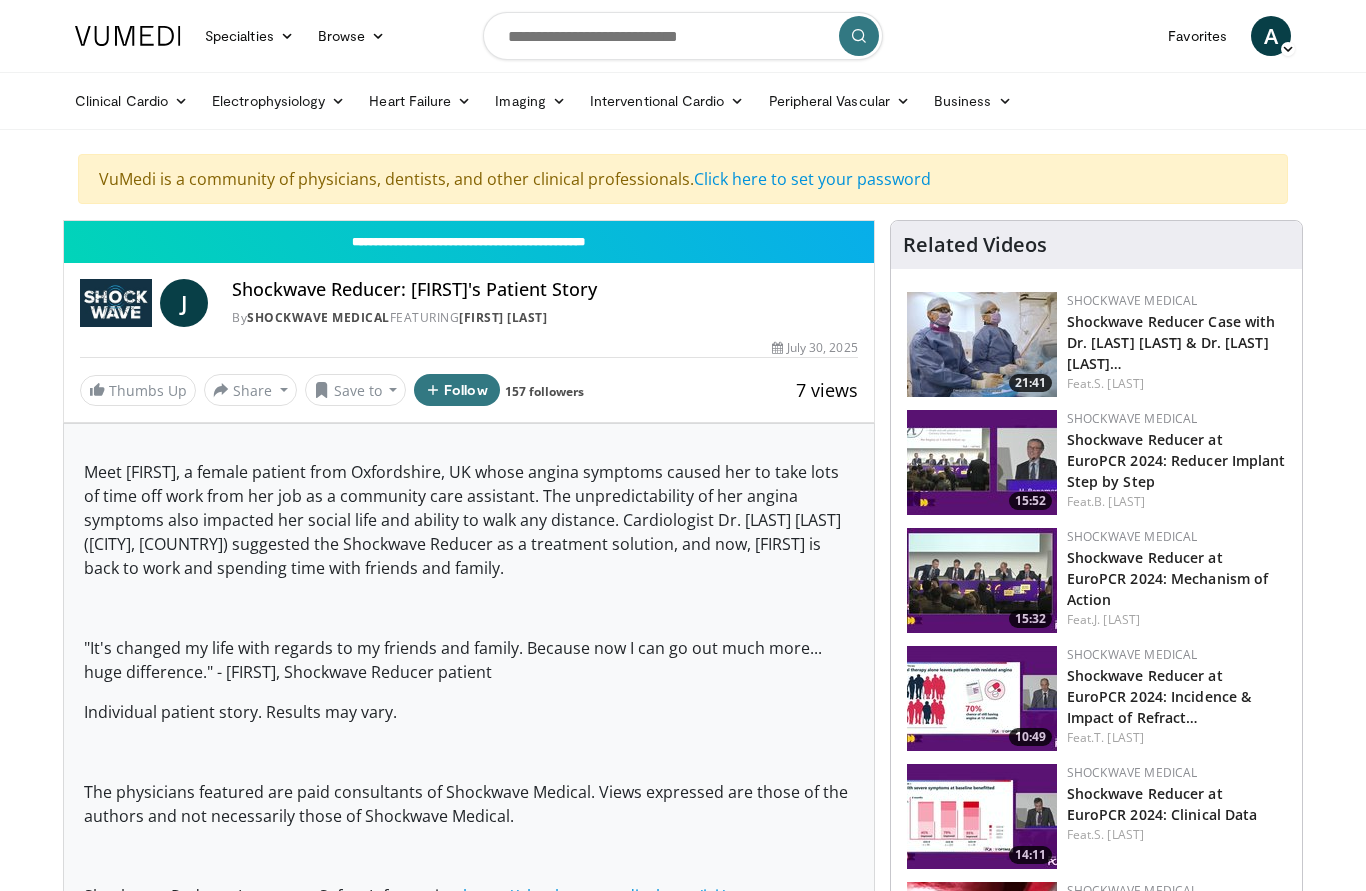 scroll, scrollTop: 0, scrollLeft: 0, axis: both 